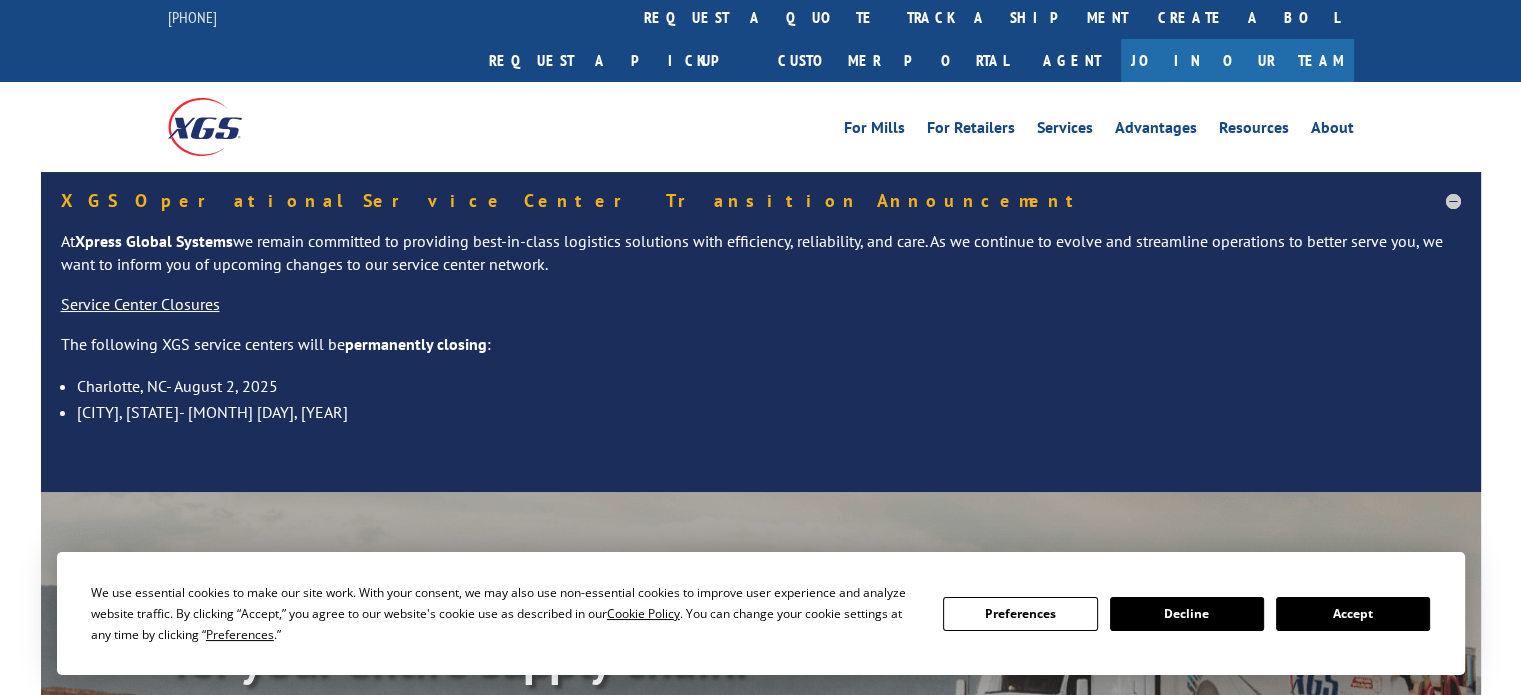 scroll, scrollTop: 0, scrollLeft: 0, axis: both 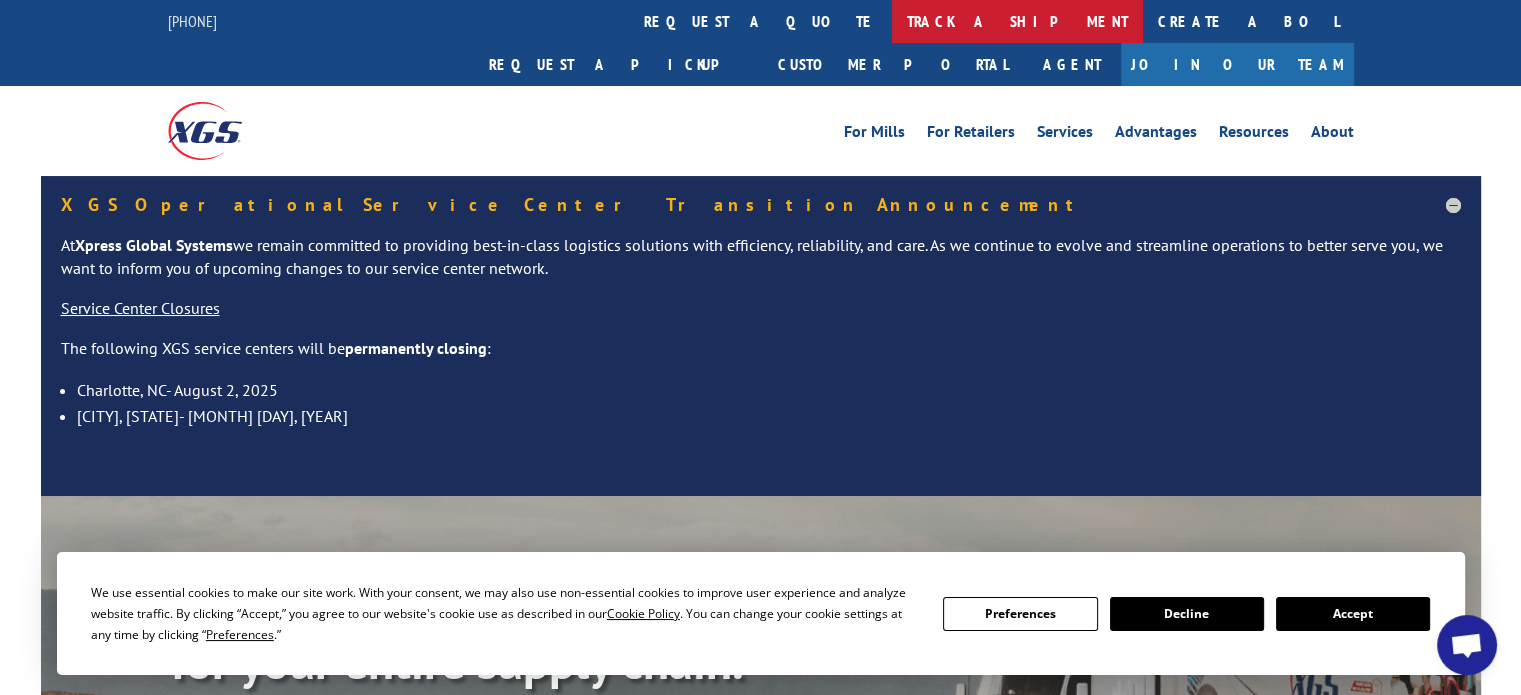 click on "track a shipment" at bounding box center [1017, 21] 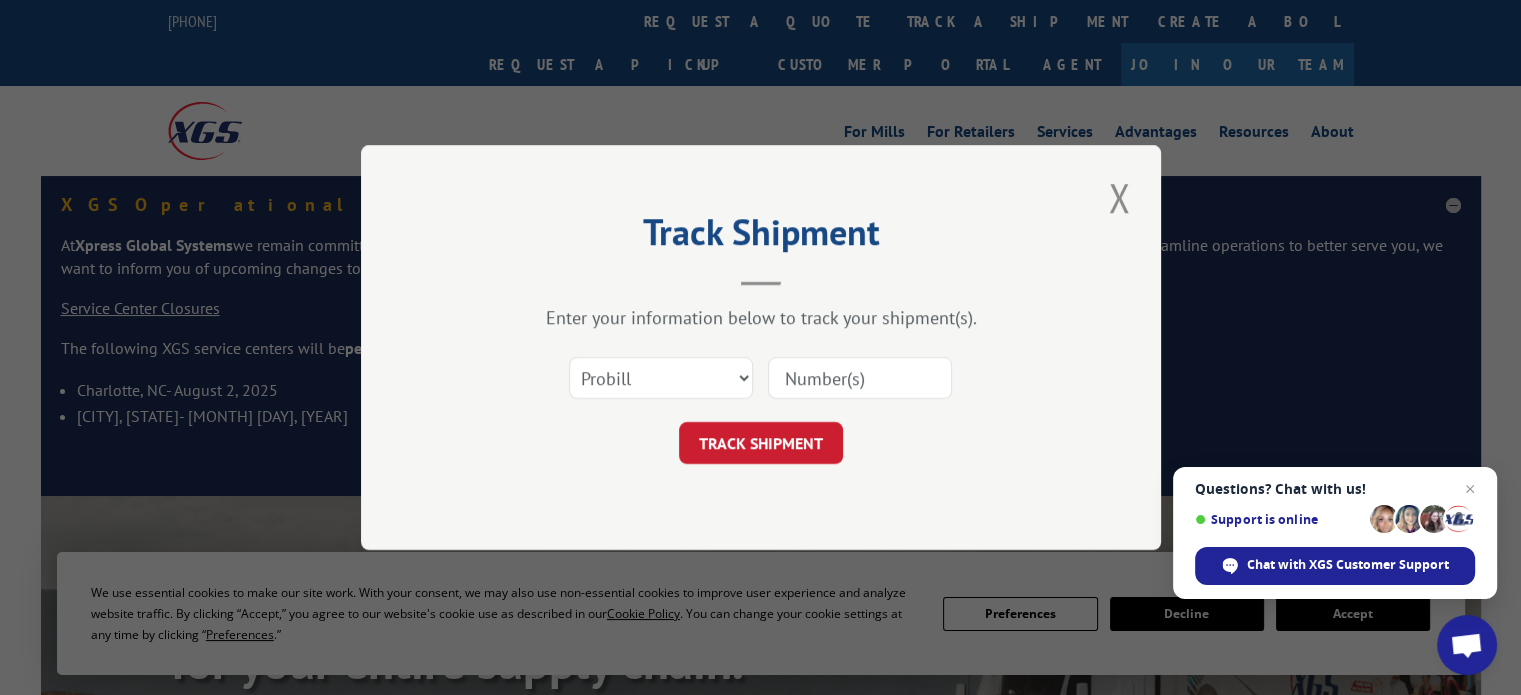 click at bounding box center [860, 378] 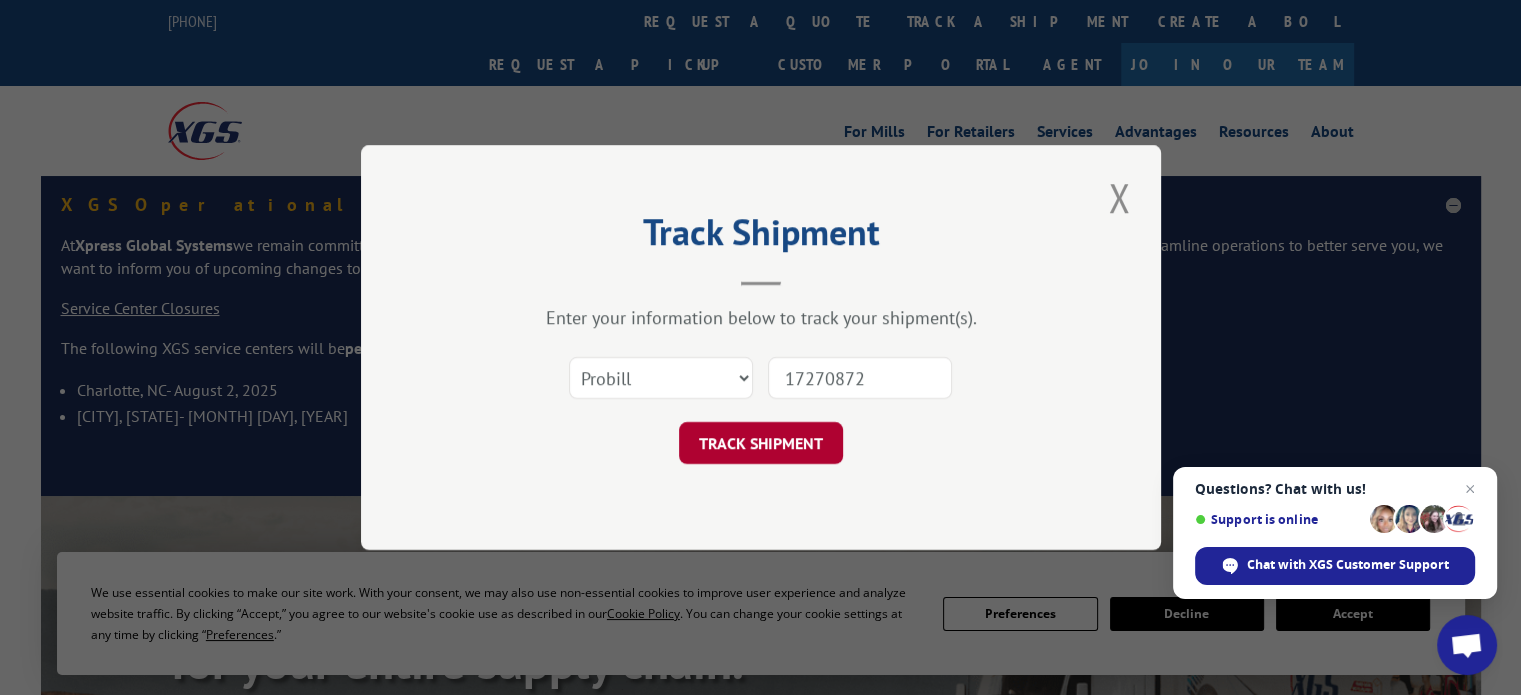 click on "TRACK SHIPMENT" at bounding box center [761, 443] 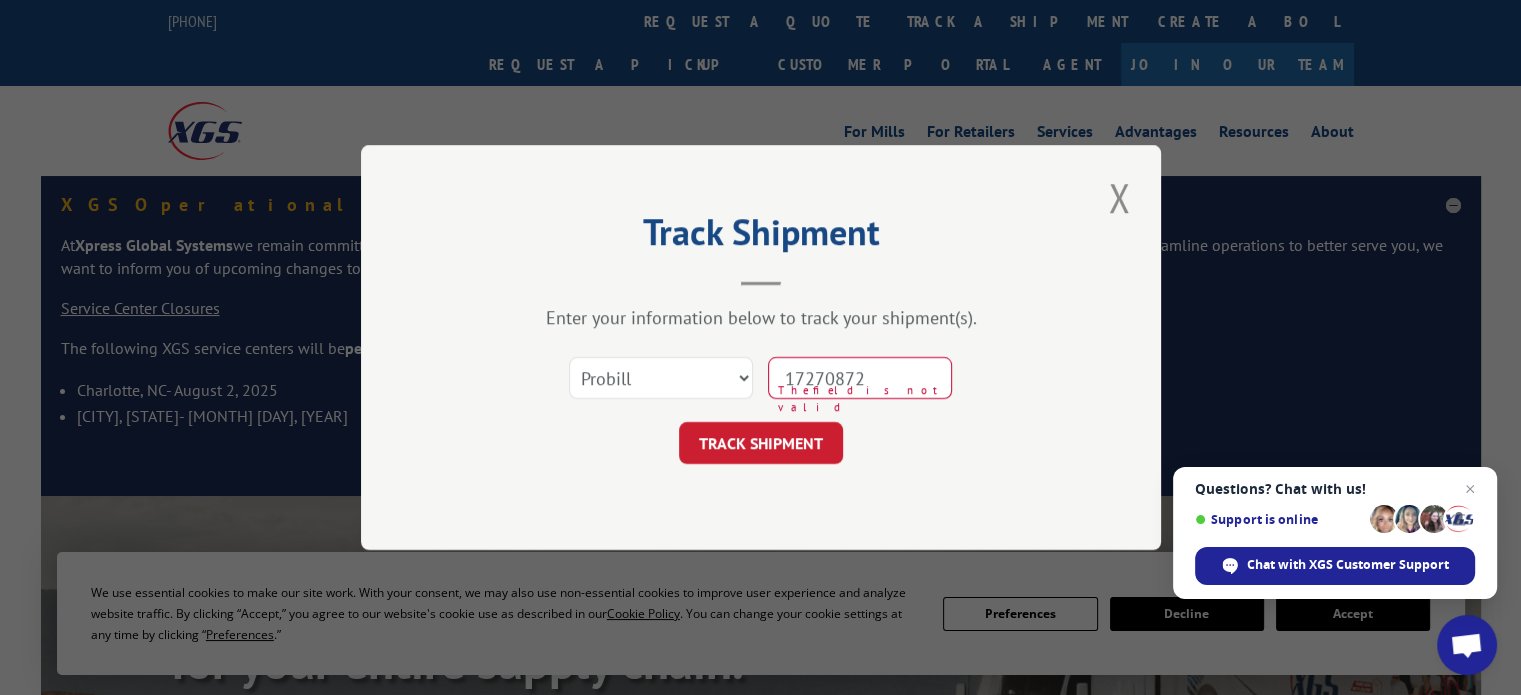 drag, startPoint x: 904, startPoint y: 375, endPoint x: 791, endPoint y: 372, distance: 113.03982 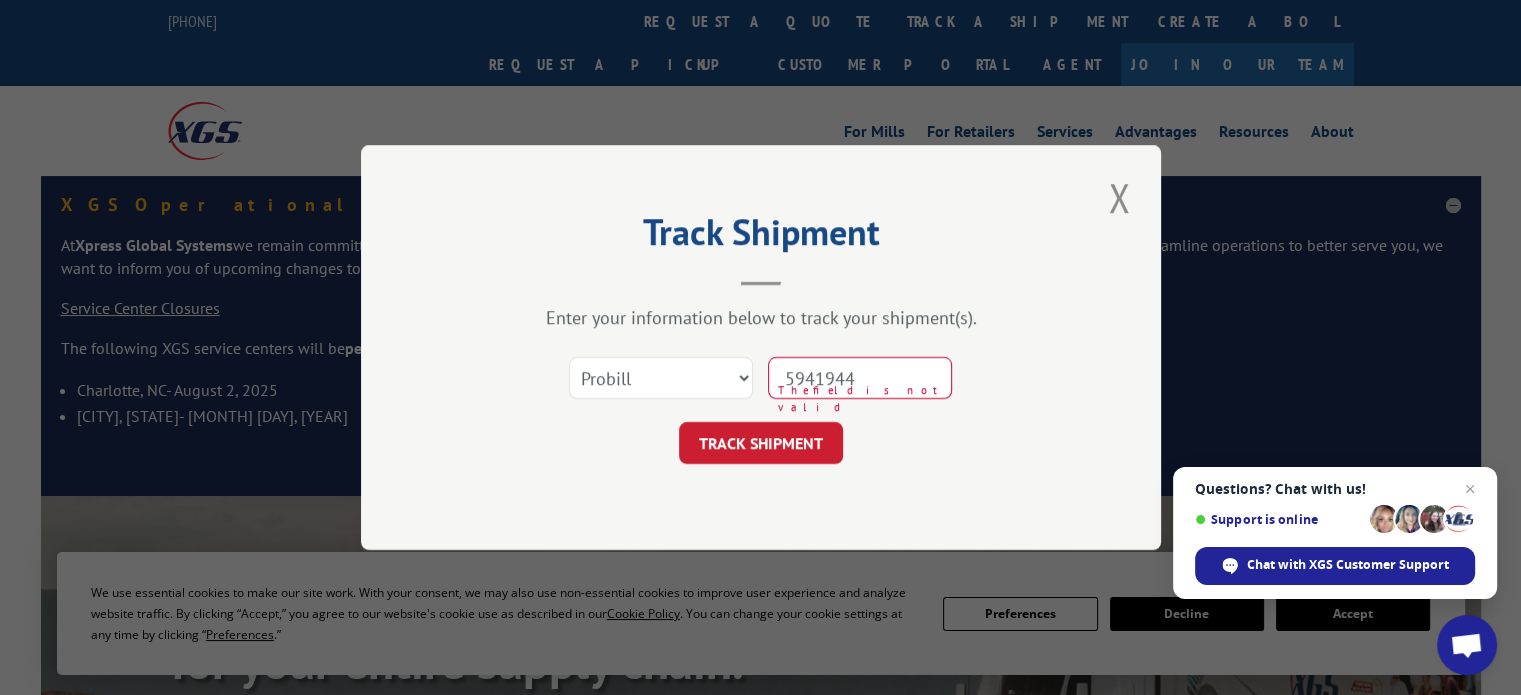 click on "5941944" at bounding box center [860, 378] 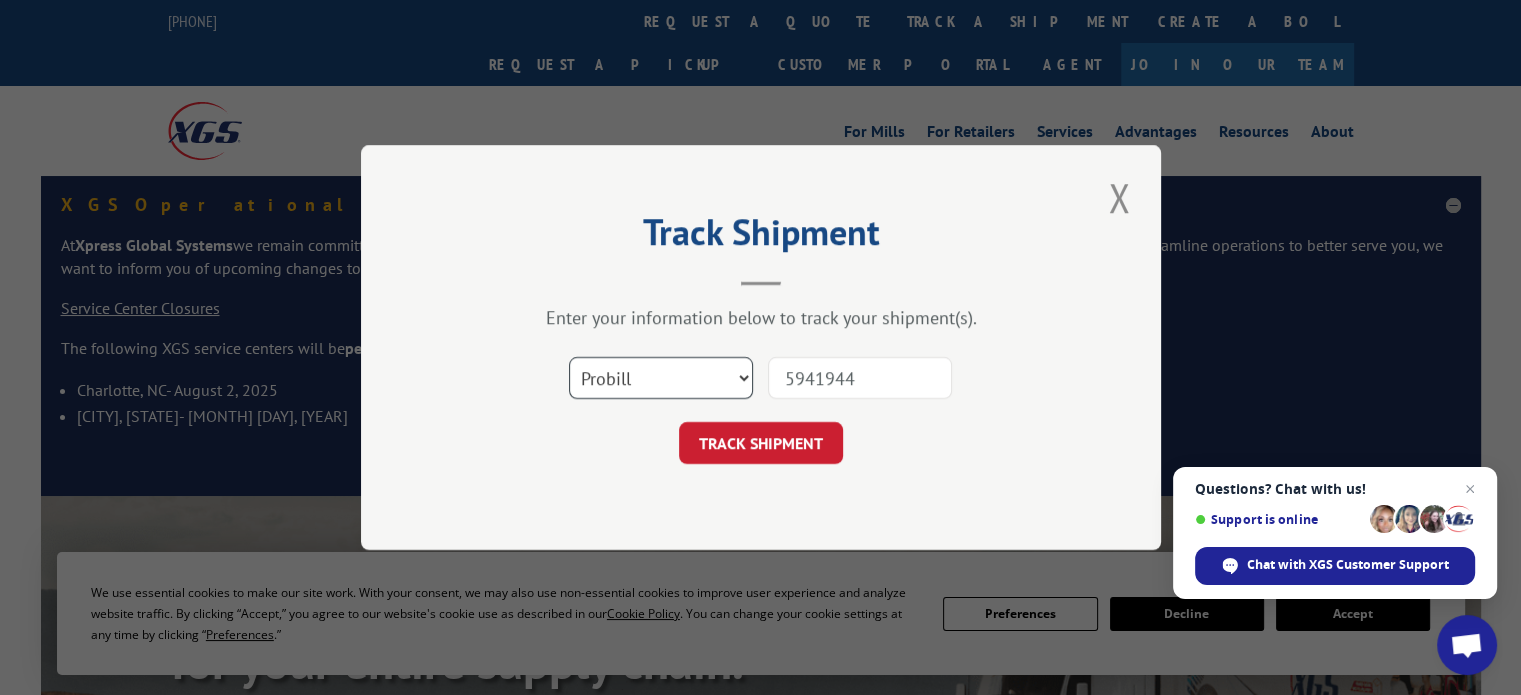 click on "Select category... Probill BOL PO" at bounding box center [661, 378] 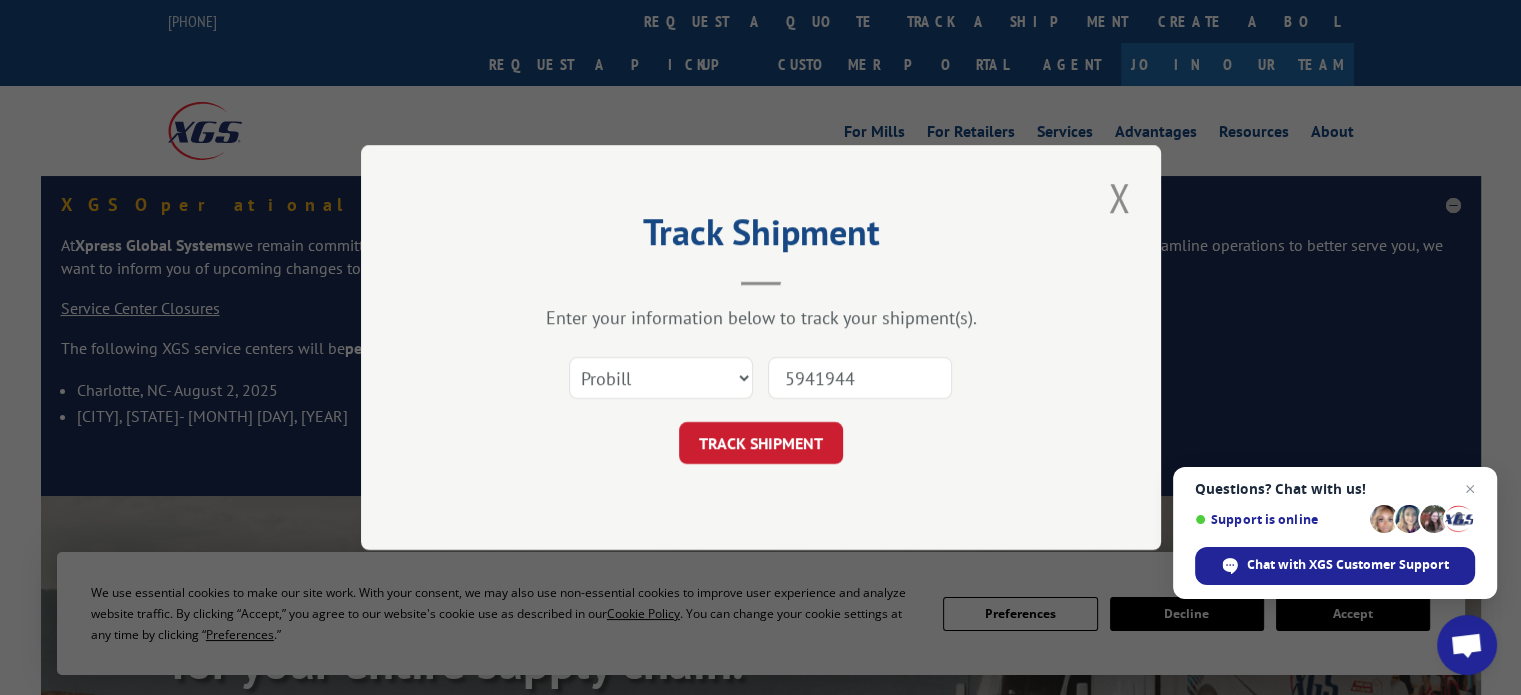 click on "5941944" at bounding box center [860, 378] 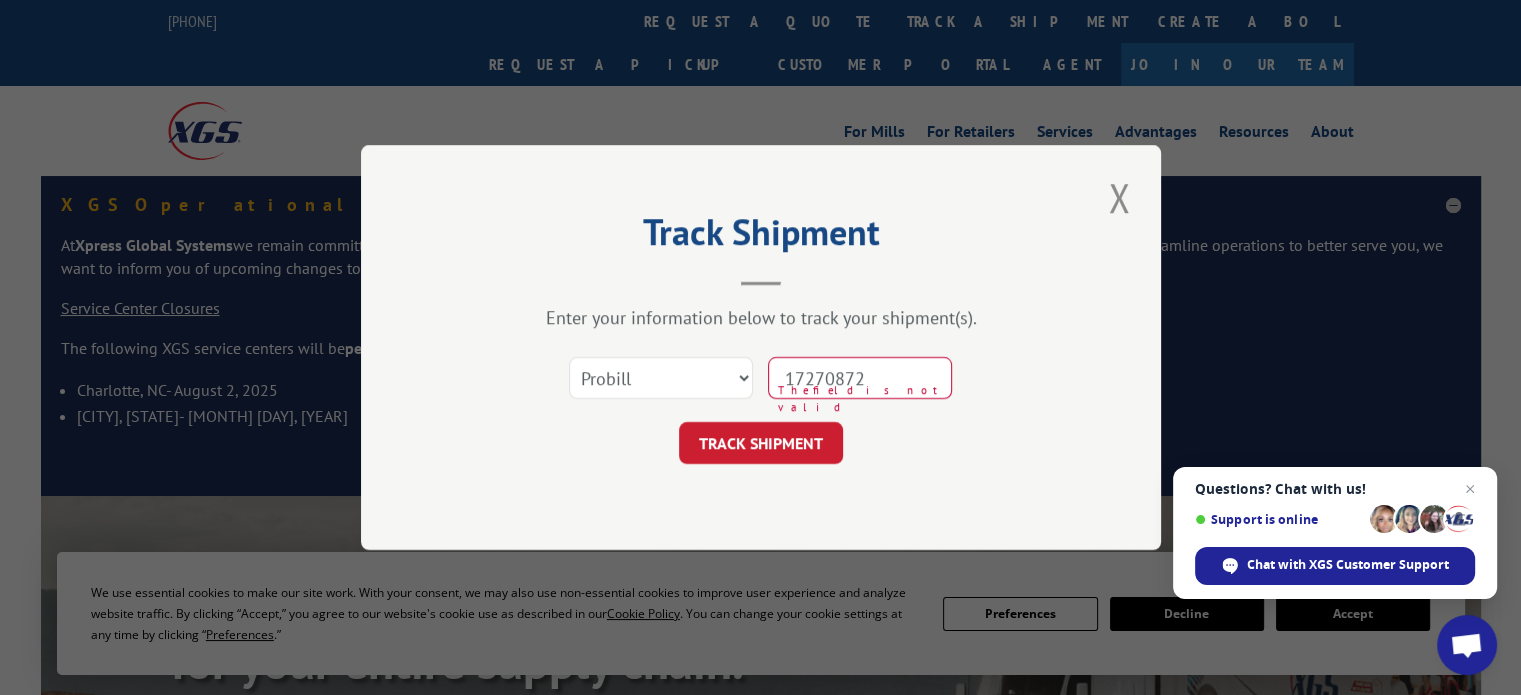 click on "17270872" at bounding box center (860, 378) 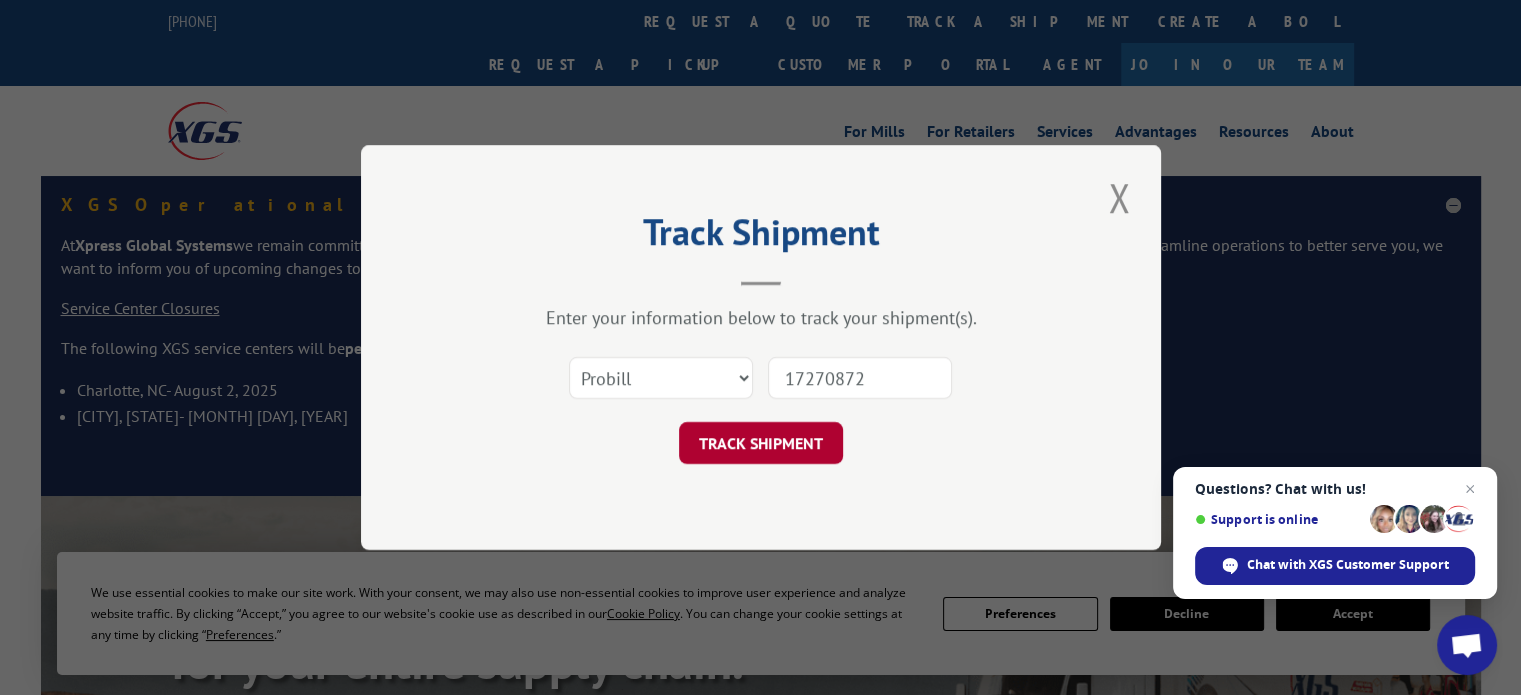 type on "17270872" 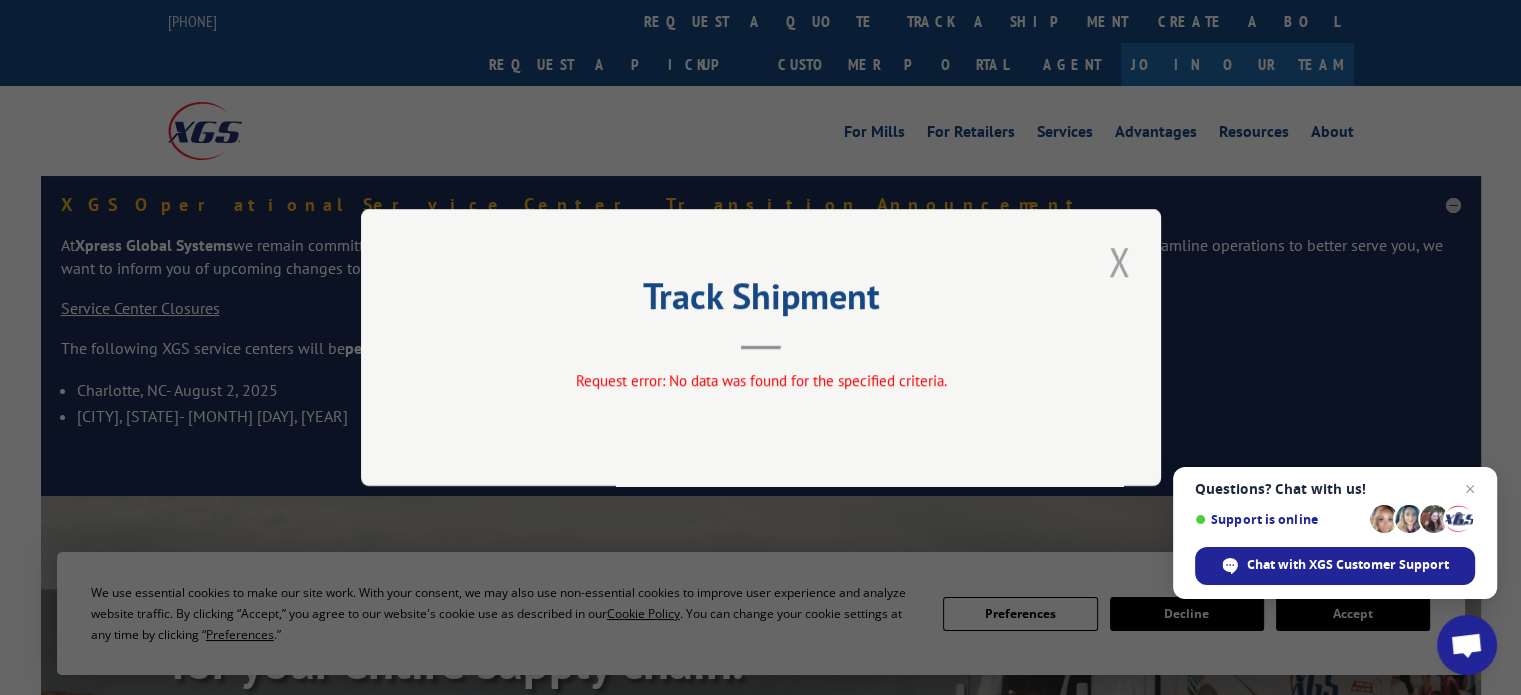 click at bounding box center (1119, 261) 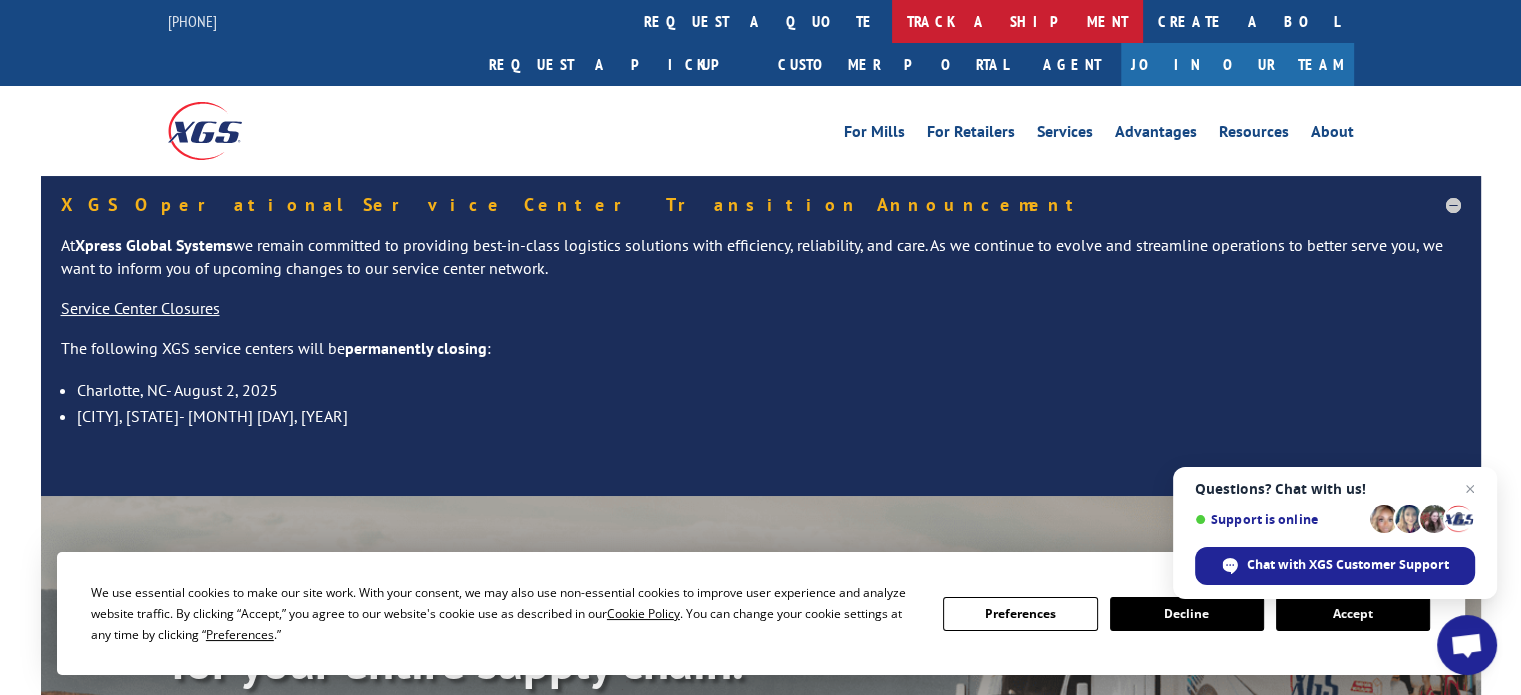 click on "track a shipment" at bounding box center [1017, 21] 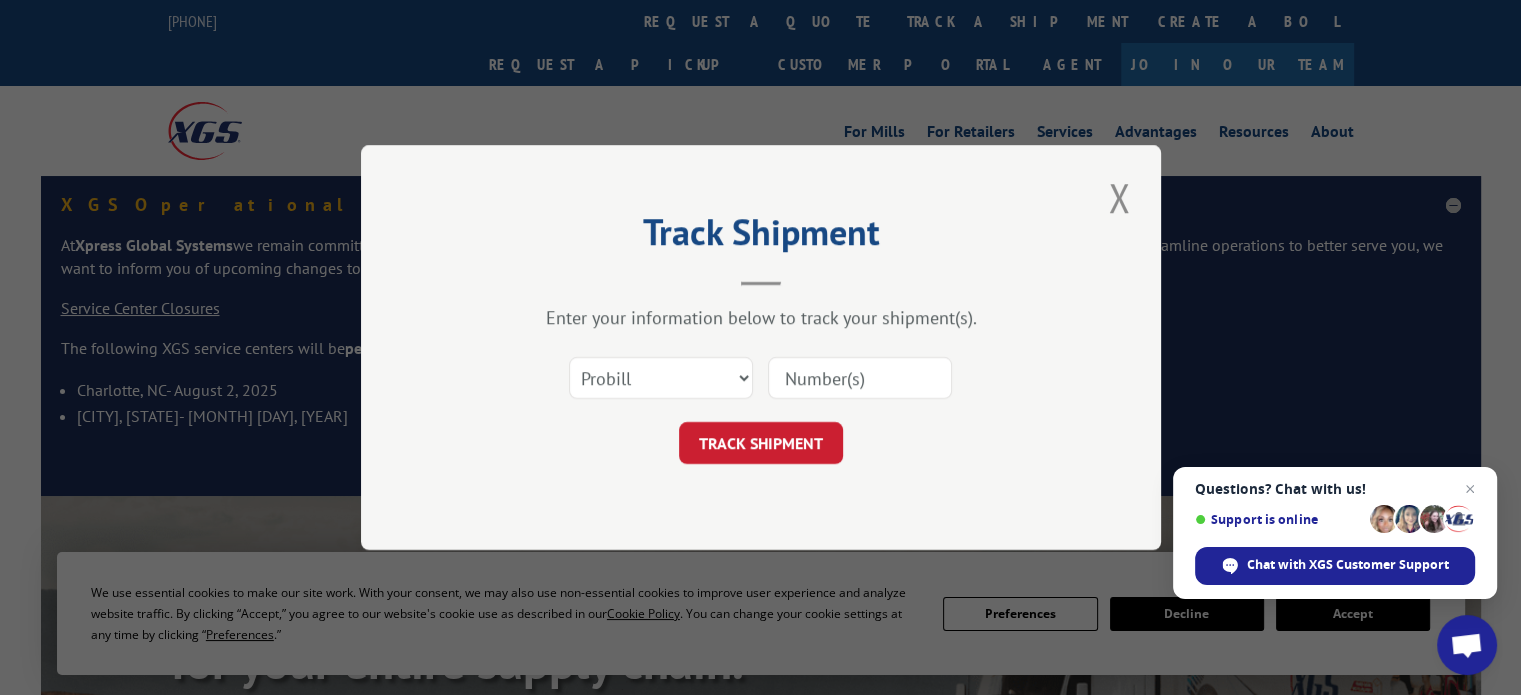 click at bounding box center (860, 378) 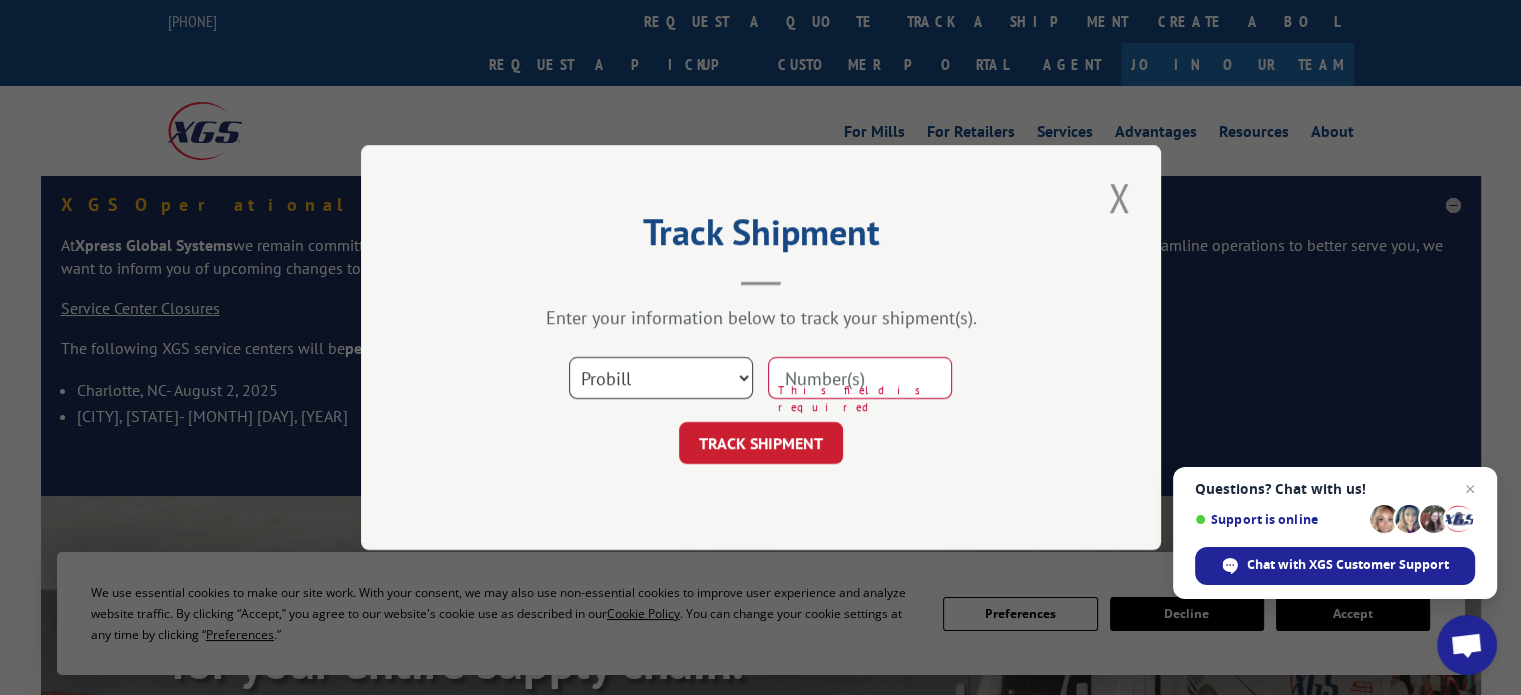 click on "Select category... Probill BOL PO" at bounding box center (661, 378) 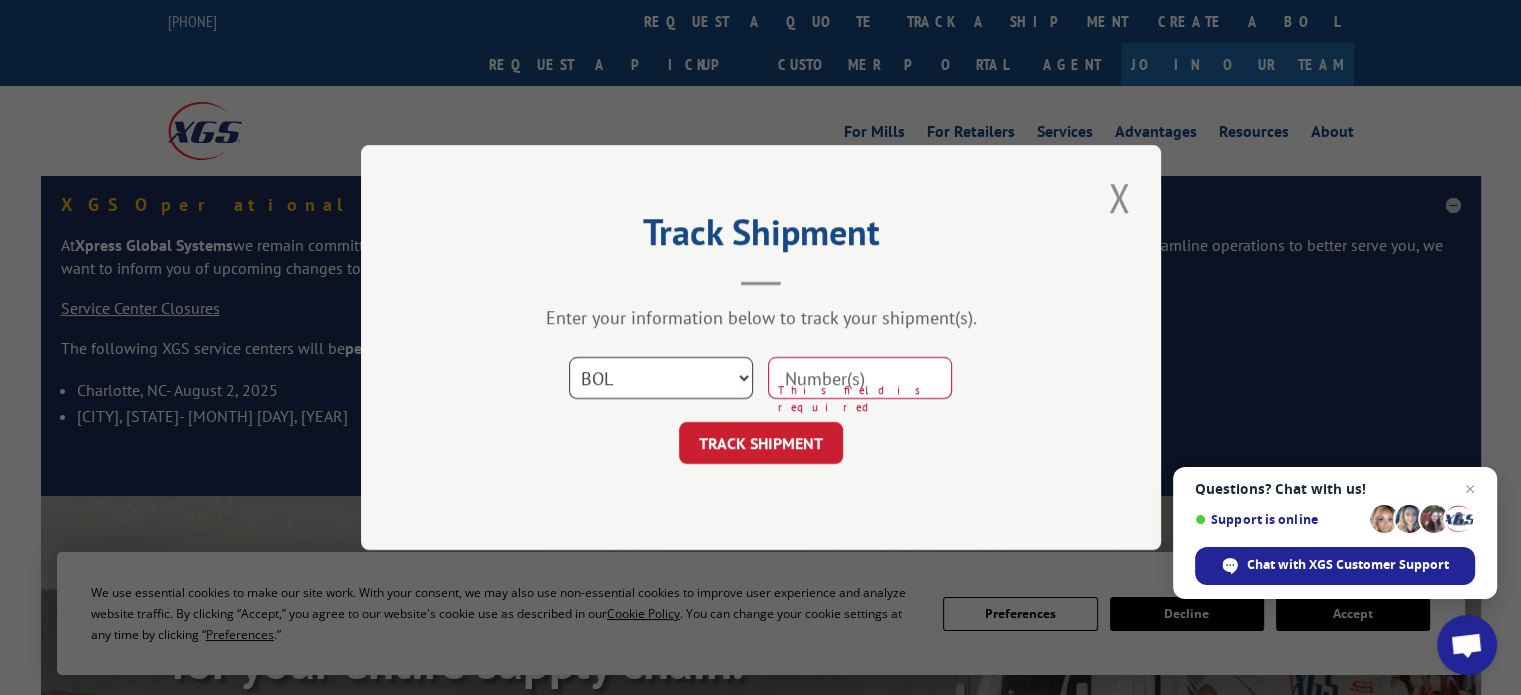 click on "Select category... Probill BOL PO" at bounding box center [661, 378] 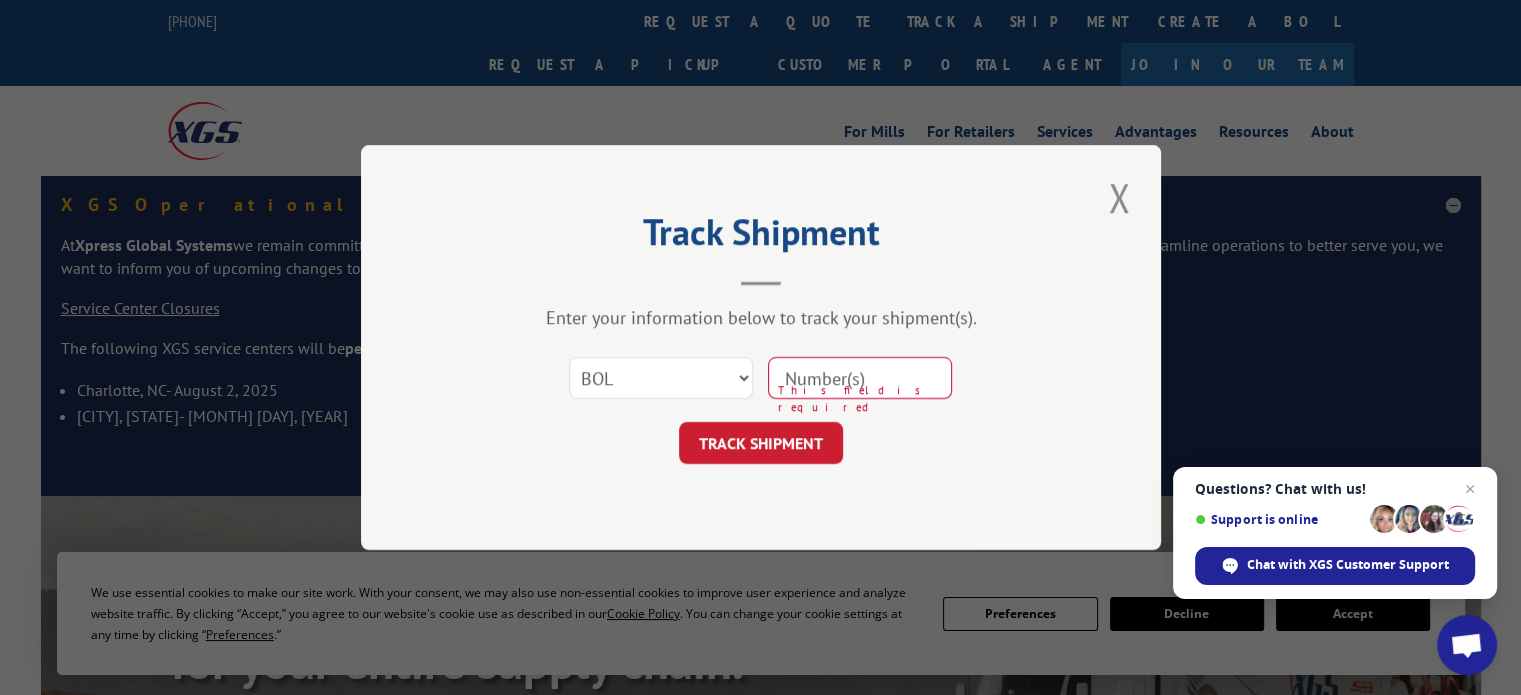 click at bounding box center [860, 378] 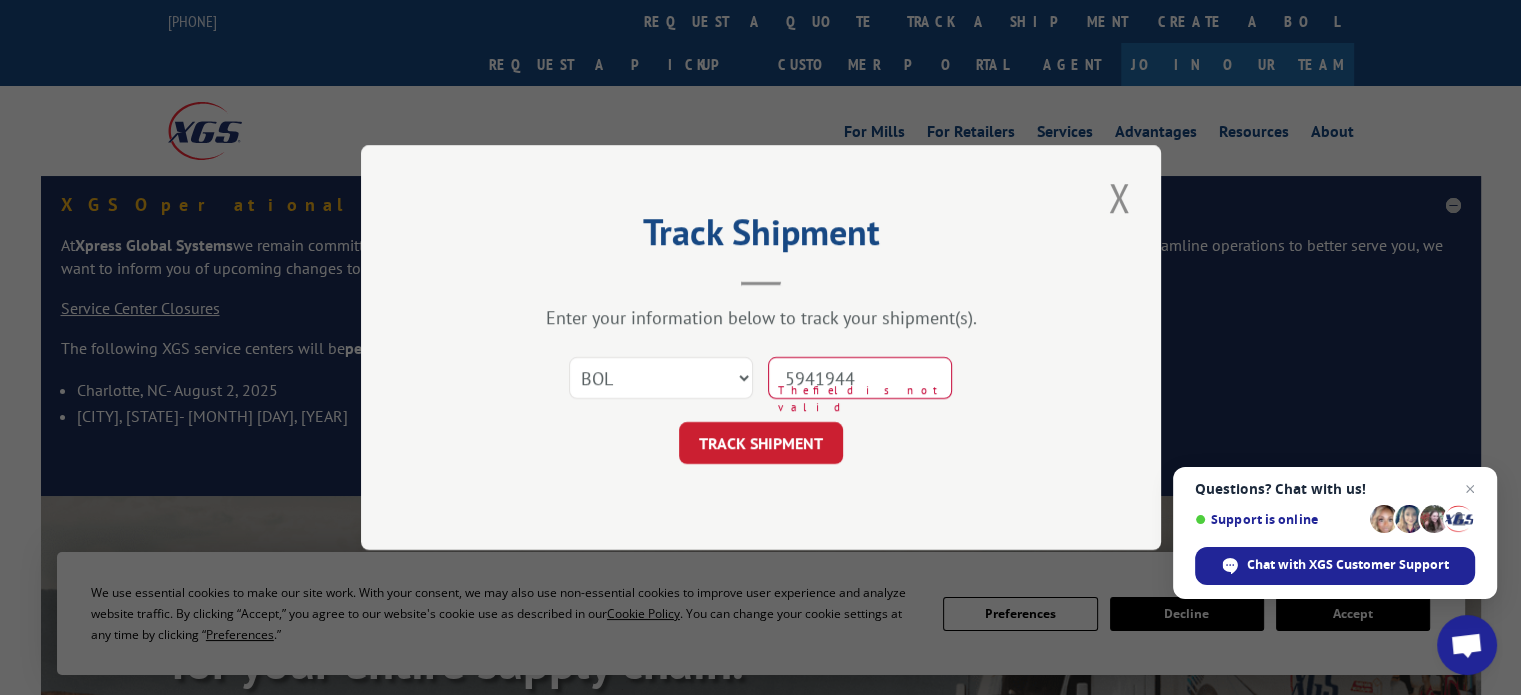 click on "5941944" at bounding box center [860, 378] 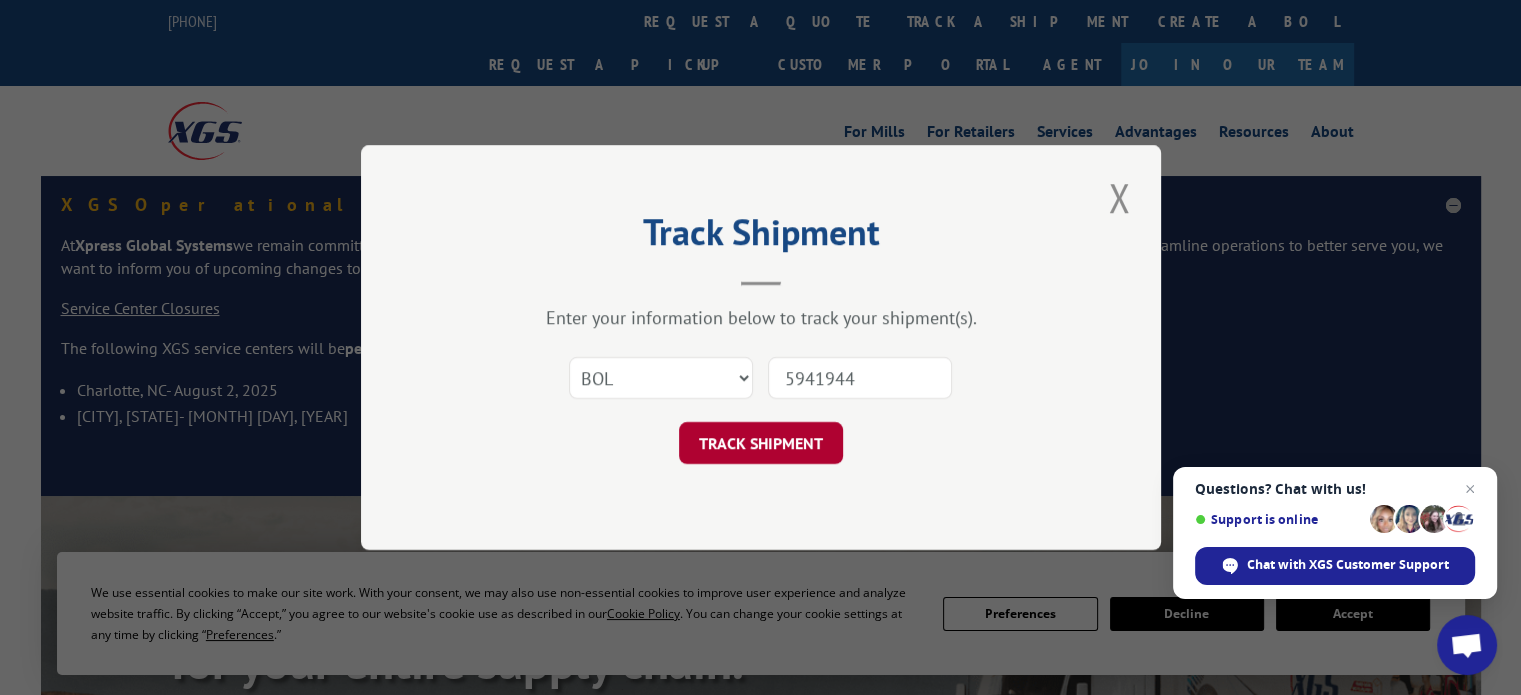 type on "5941944" 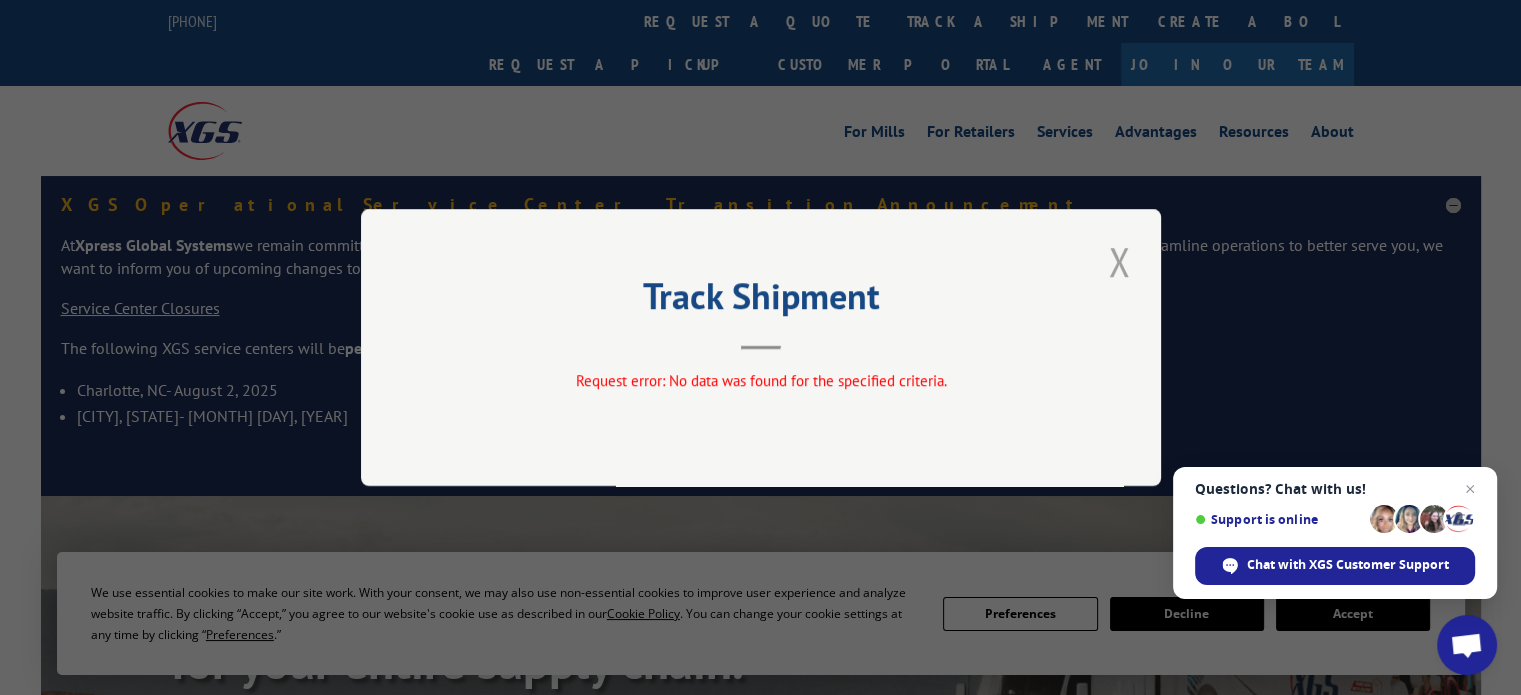 click at bounding box center [1119, 261] 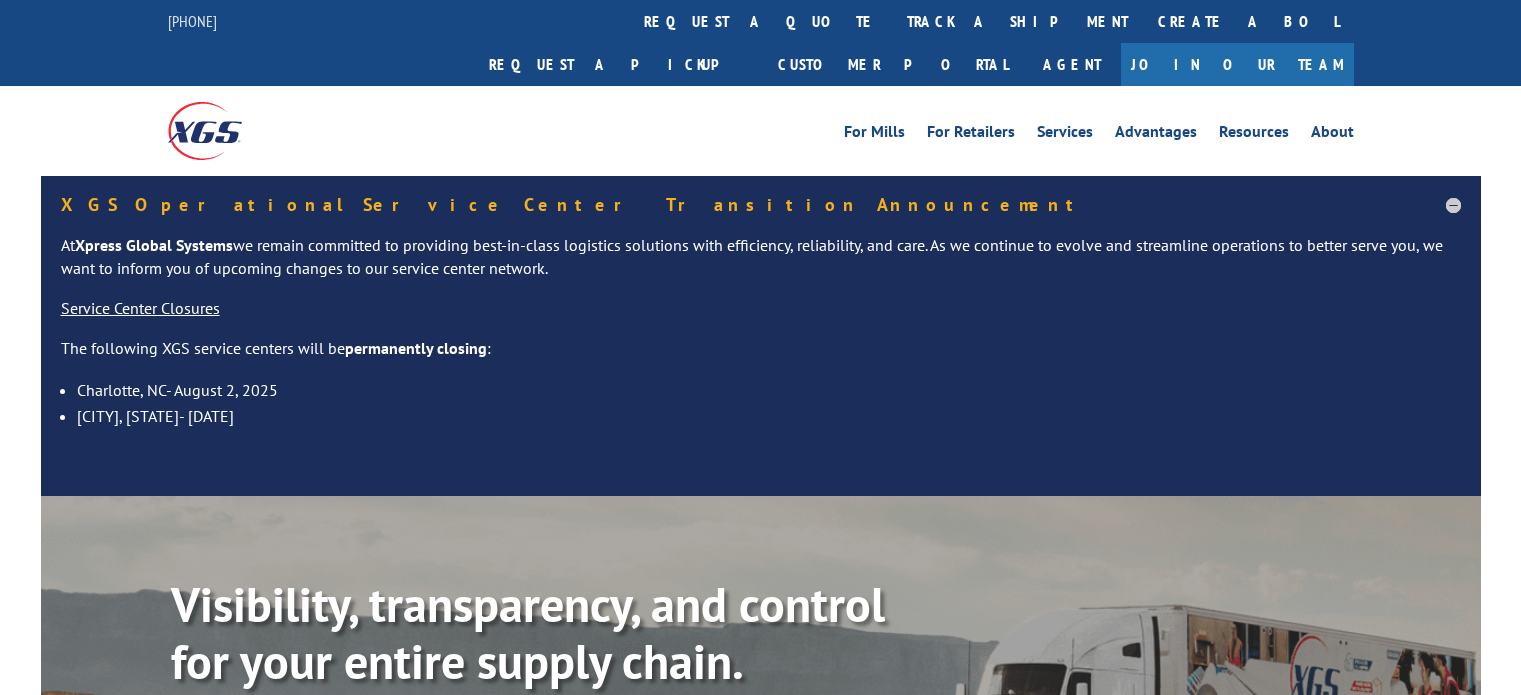 scroll, scrollTop: 0, scrollLeft: 0, axis: both 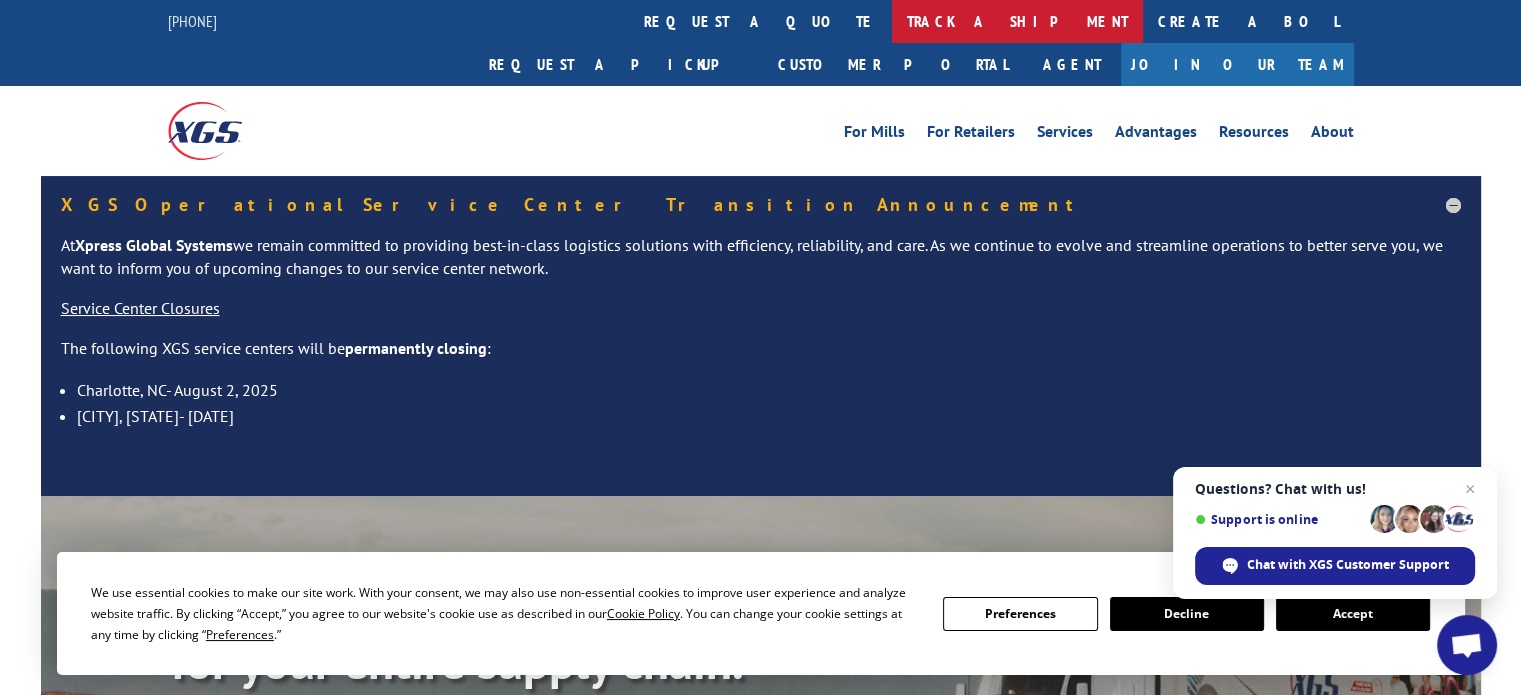 click on "track a shipment" at bounding box center [1017, 21] 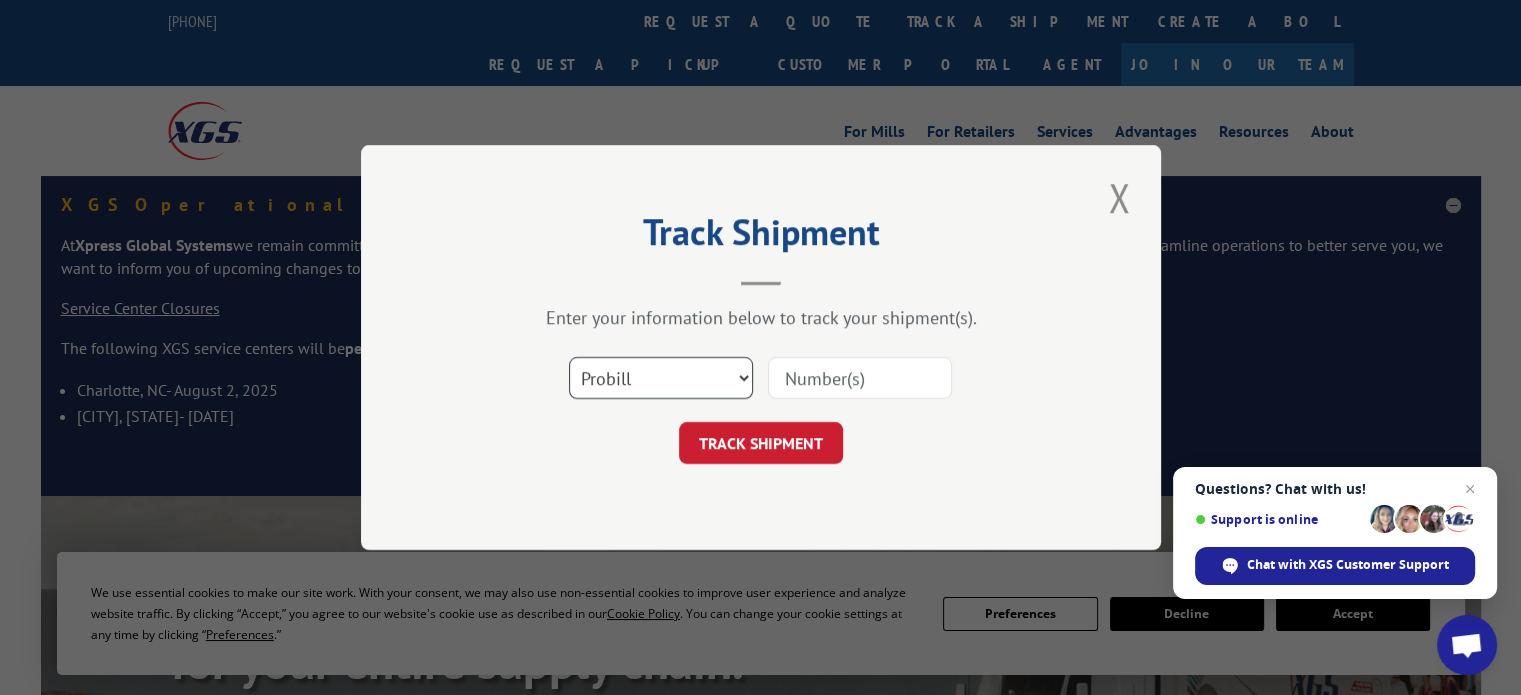 click on "Select category... Probill BOL PO" at bounding box center (661, 378) 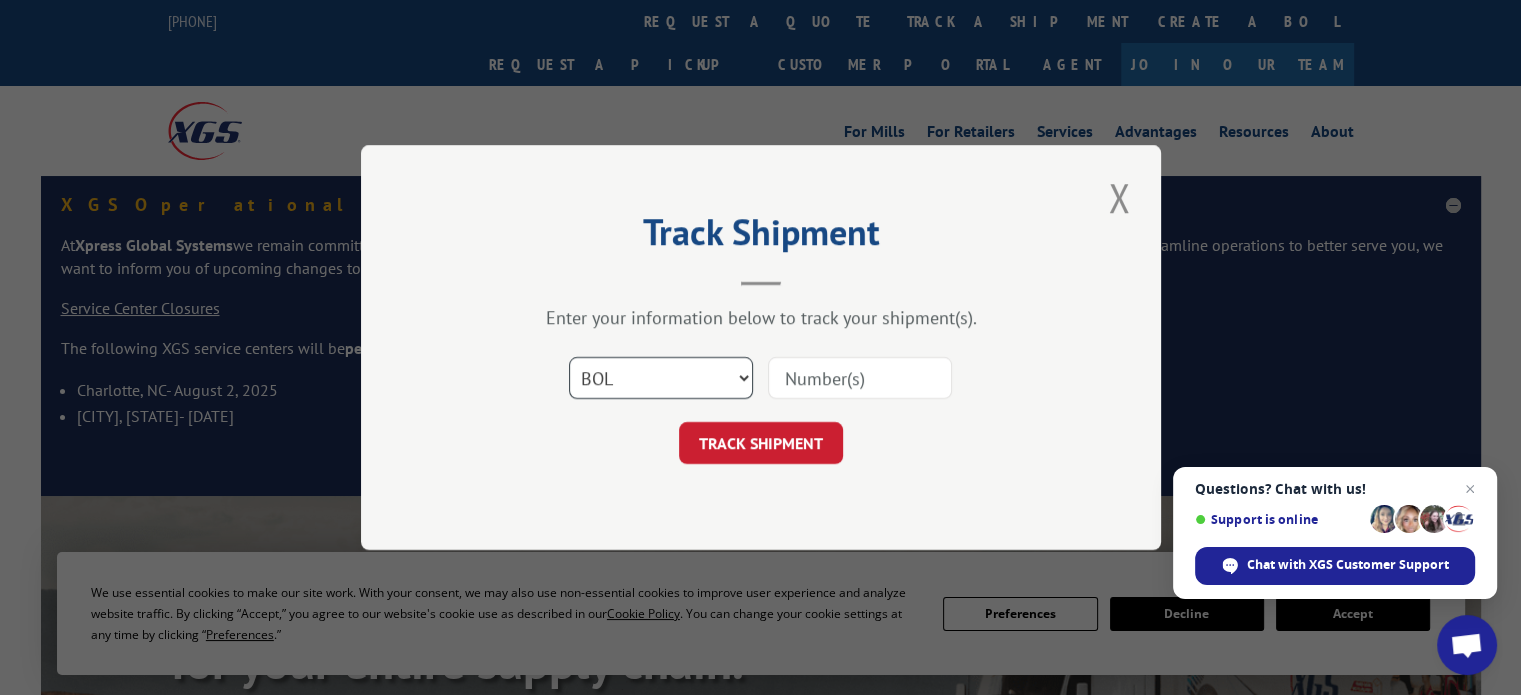 click on "Select category... Probill BOL PO" at bounding box center [661, 378] 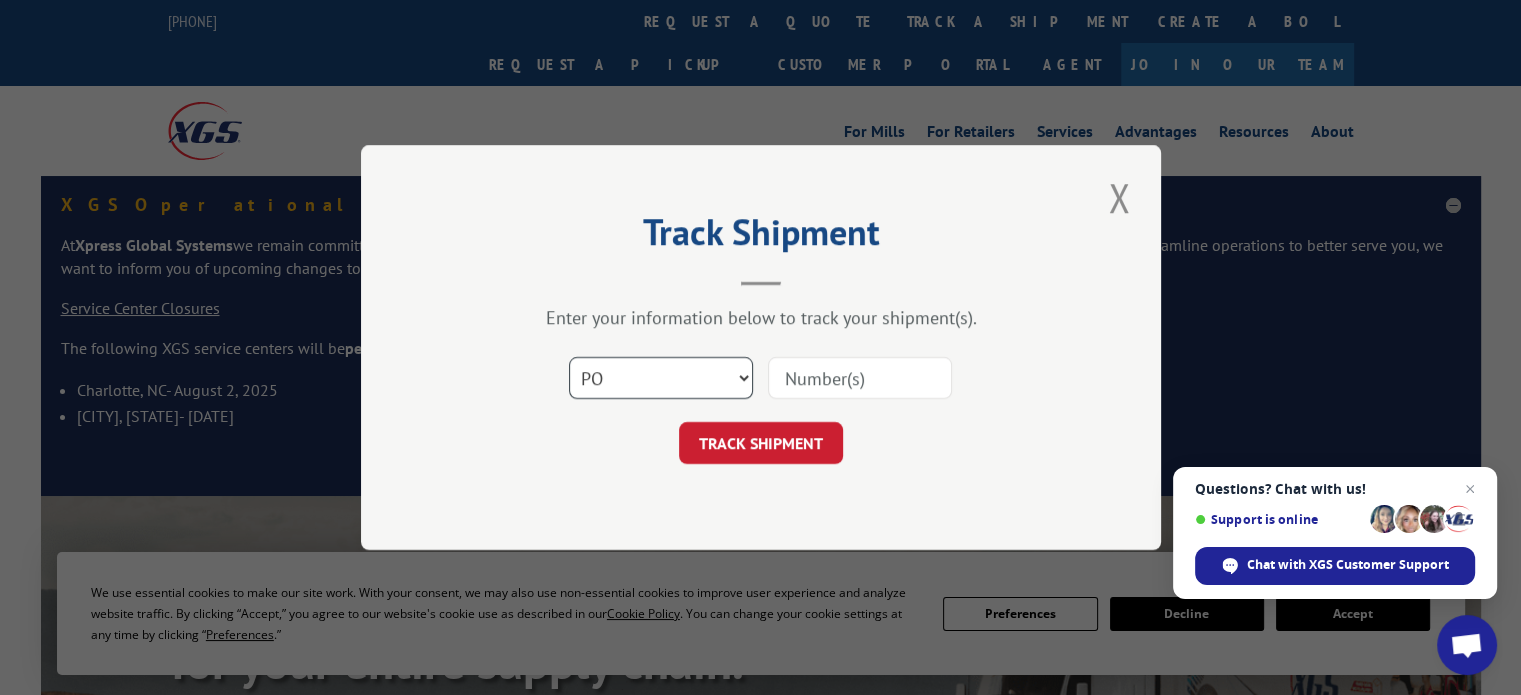 click on "Select category... Probill BOL PO" at bounding box center [661, 378] 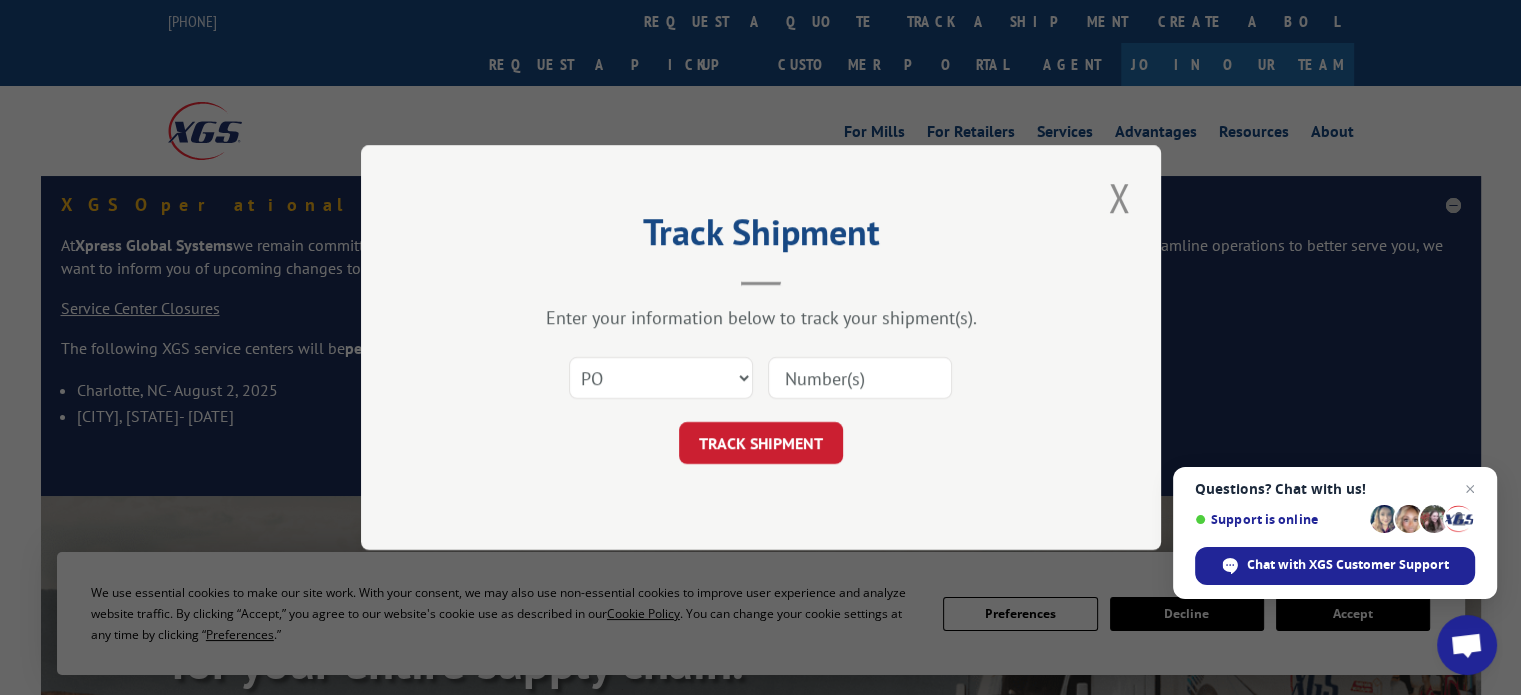 click at bounding box center [860, 378] 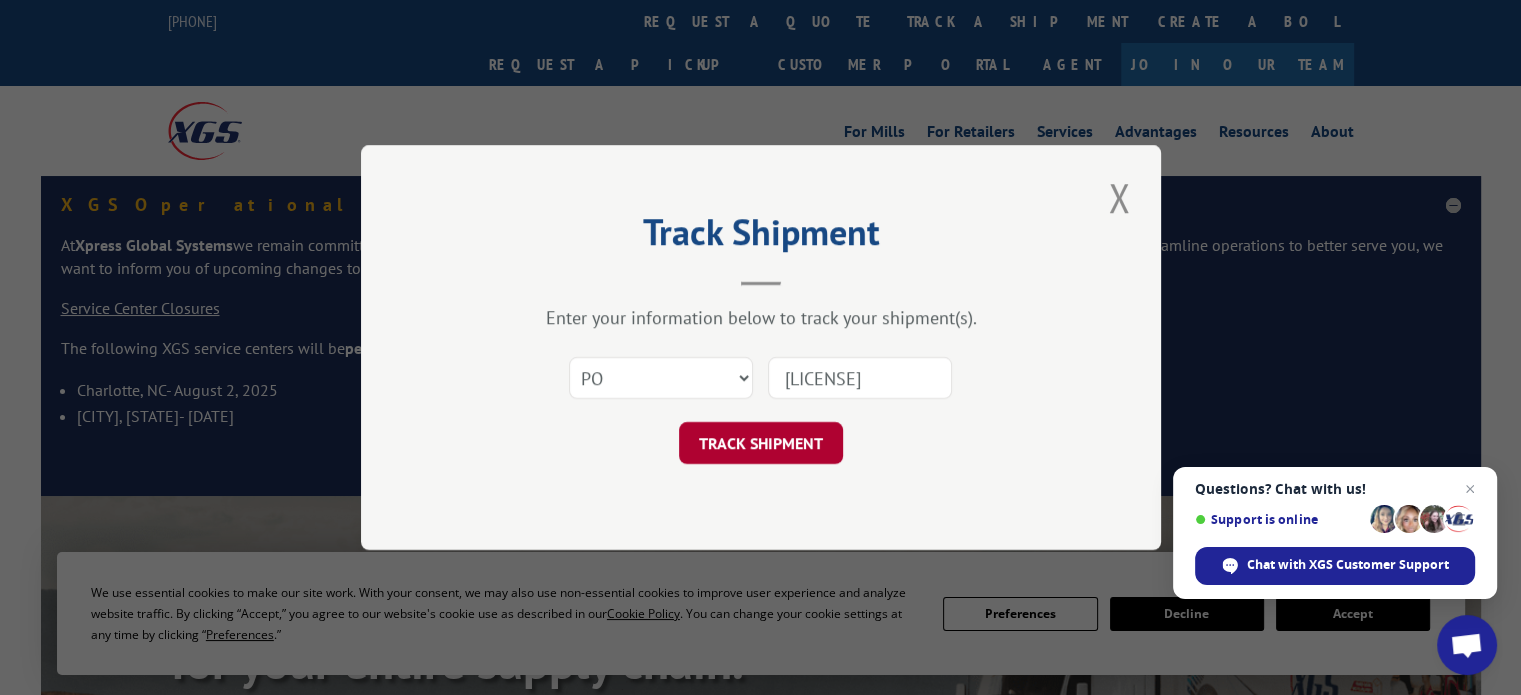 type on "ST13526" 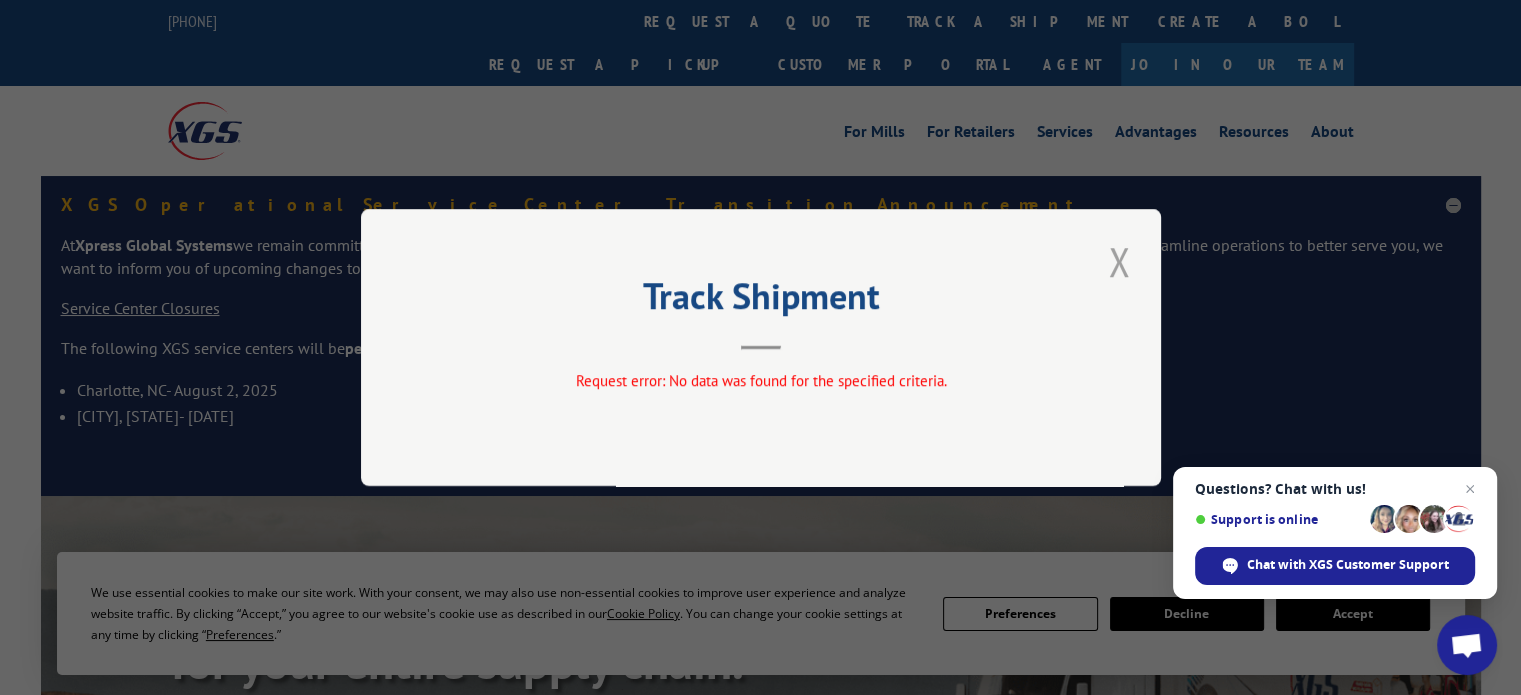 click at bounding box center [1119, 261] 